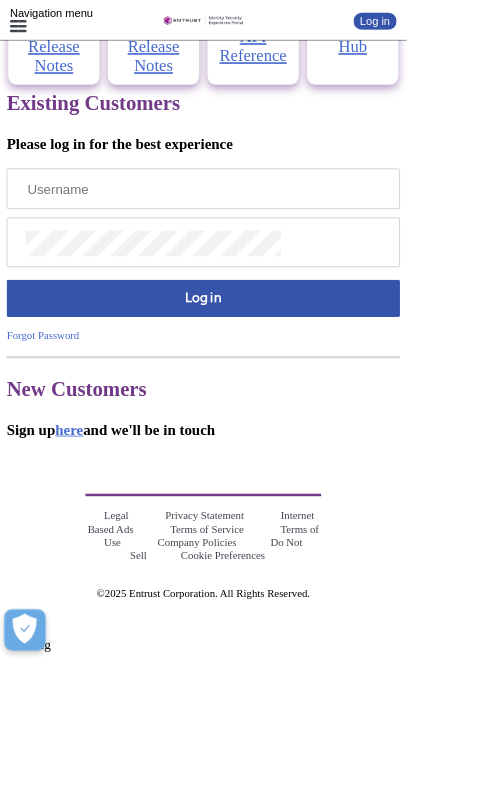 scroll, scrollTop: 1029, scrollLeft: 0, axis: vertical 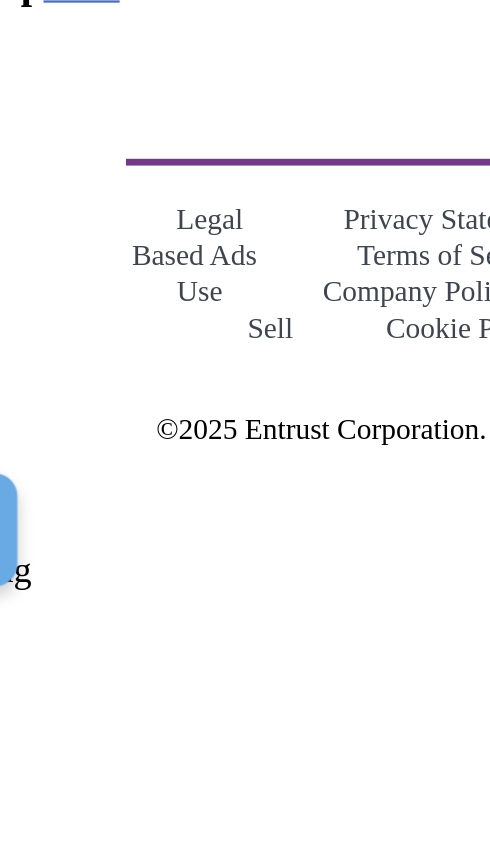 type on "[EMAIL]" 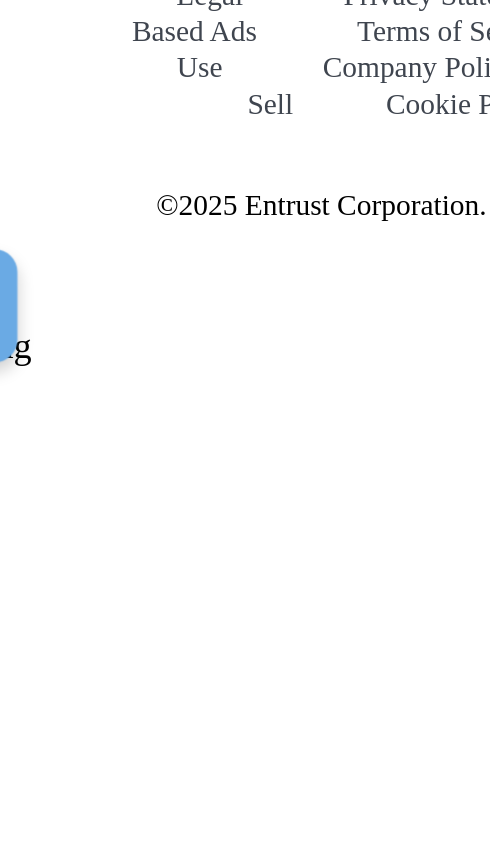 click on "Log in" at bounding box center (245, 424) 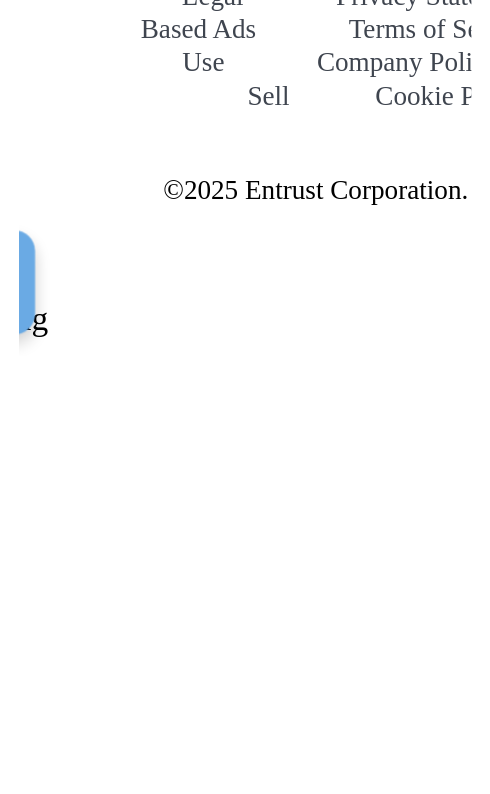 scroll, scrollTop: 1078, scrollLeft: 0, axis: vertical 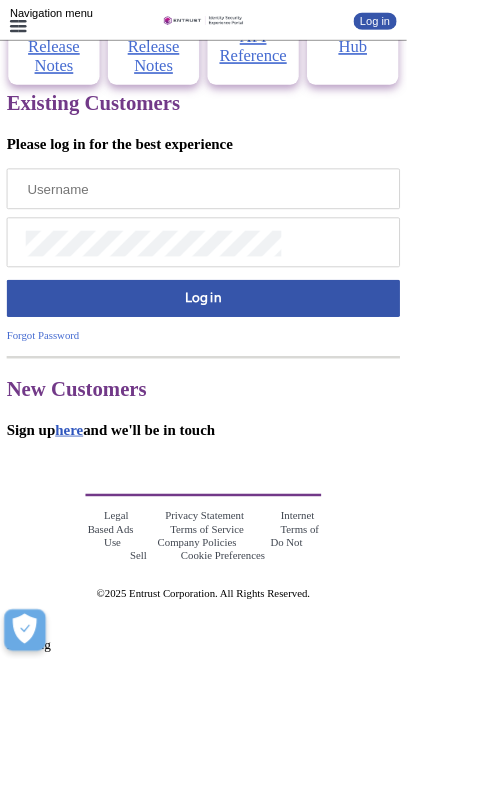 click on "here" at bounding box center (84, 518) 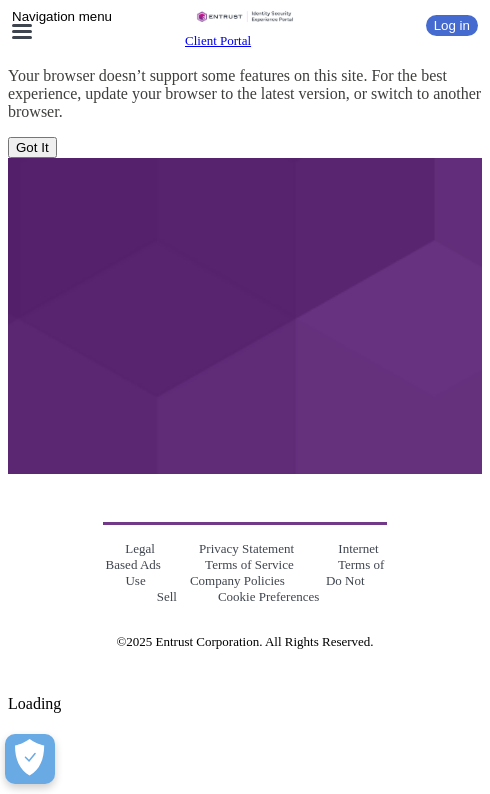 click on "Got It" at bounding box center [32, 147] 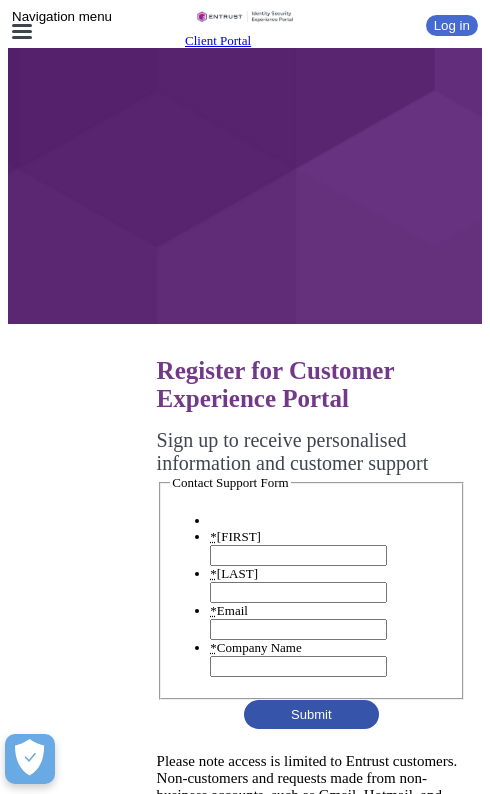 scroll, scrollTop: 0, scrollLeft: 0, axis: both 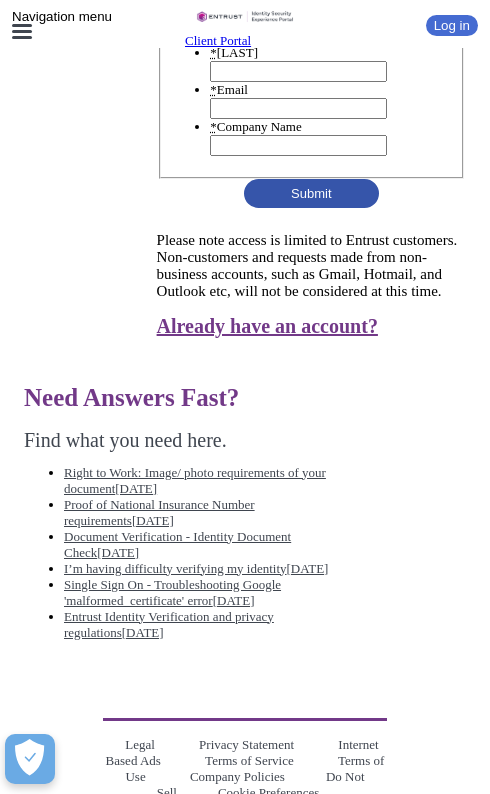click on "* First Name" at bounding box center (298, 34) 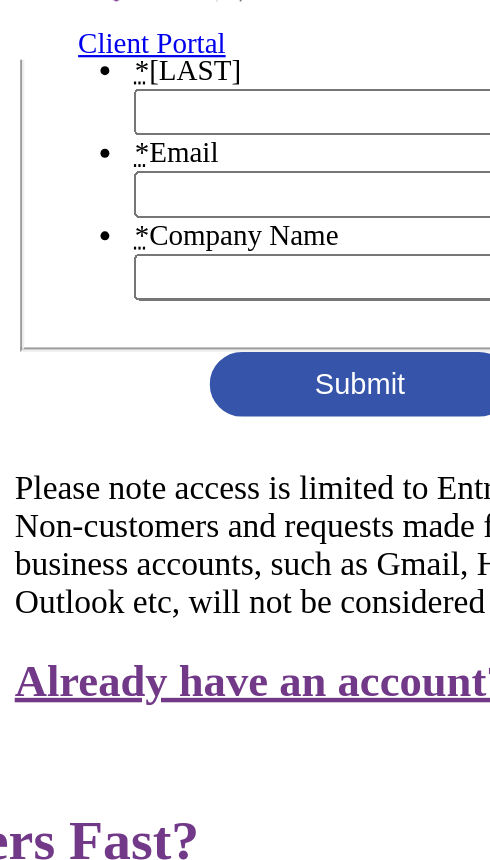 scroll, scrollTop: 521, scrollLeft: 0, axis: vertical 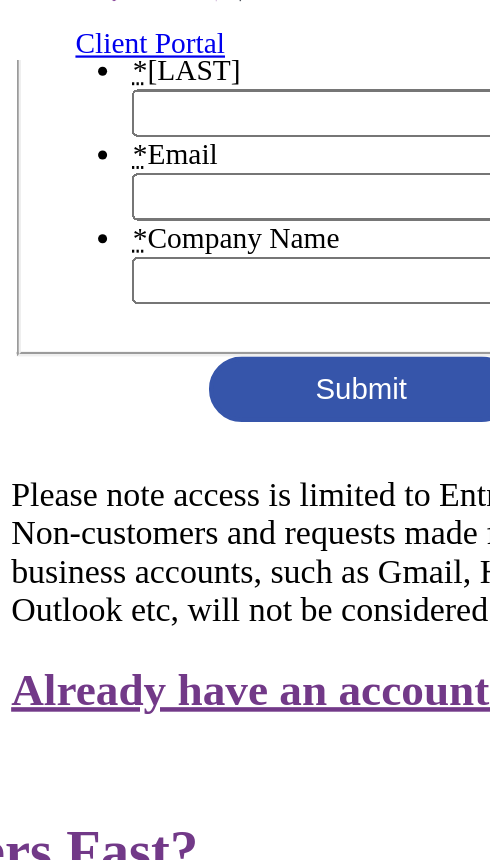 type on "[FIRST]" 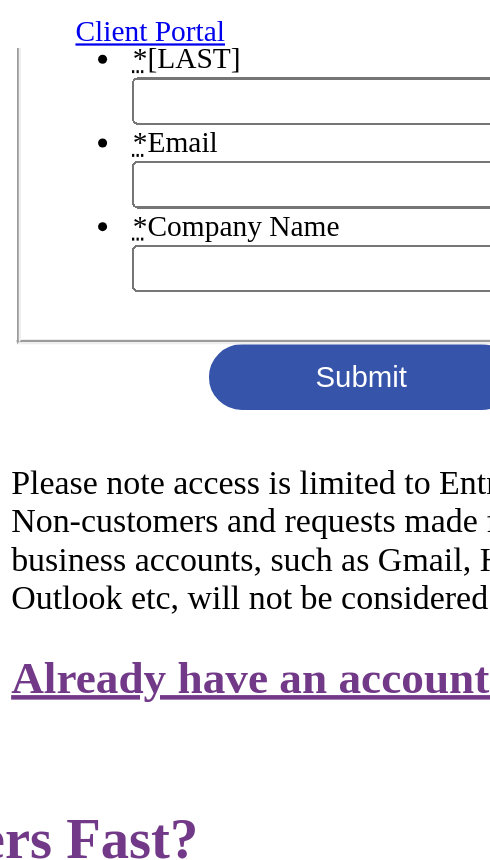 scroll, scrollTop: 521, scrollLeft: 0, axis: vertical 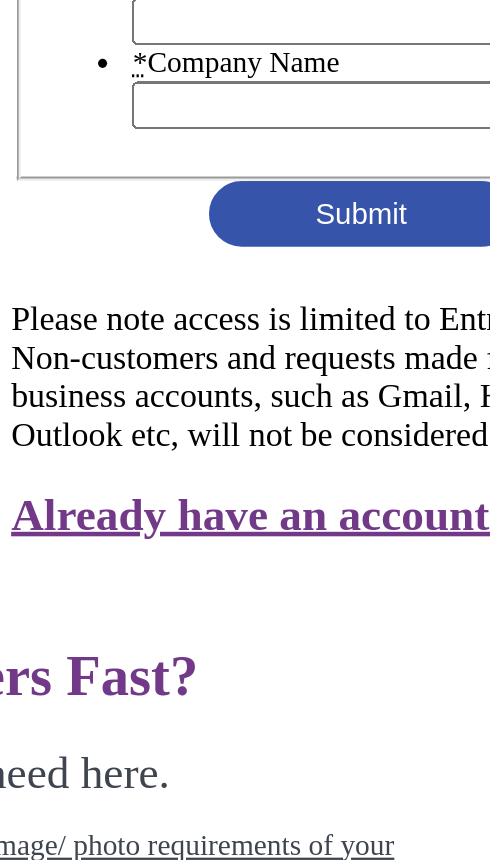 click on "[LAST]" at bounding box center (298, 71) 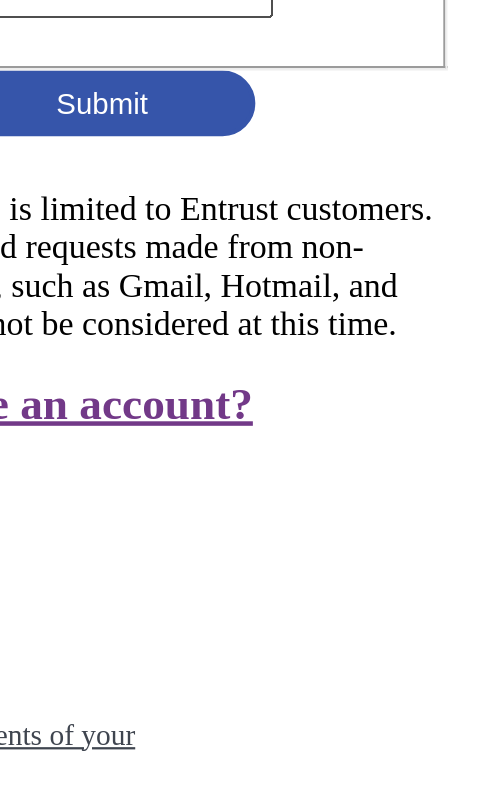 scroll, scrollTop: 521, scrollLeft: 0, axis: vertical 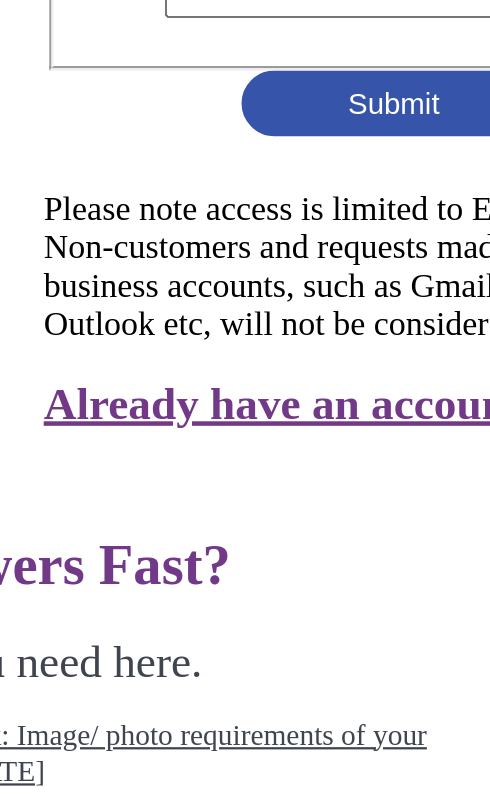 click on "* Email" at bounding box center (298, 108) 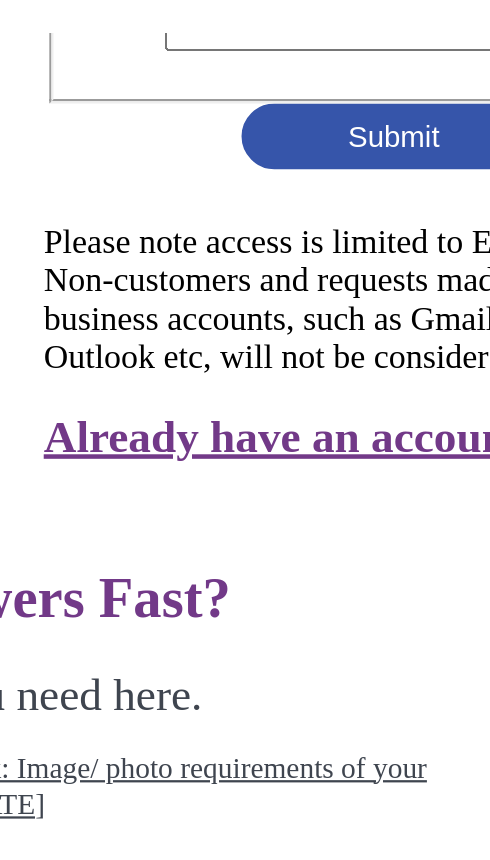 scroll, scrollTop: 521, scrollLeft: 0, axis: vertical 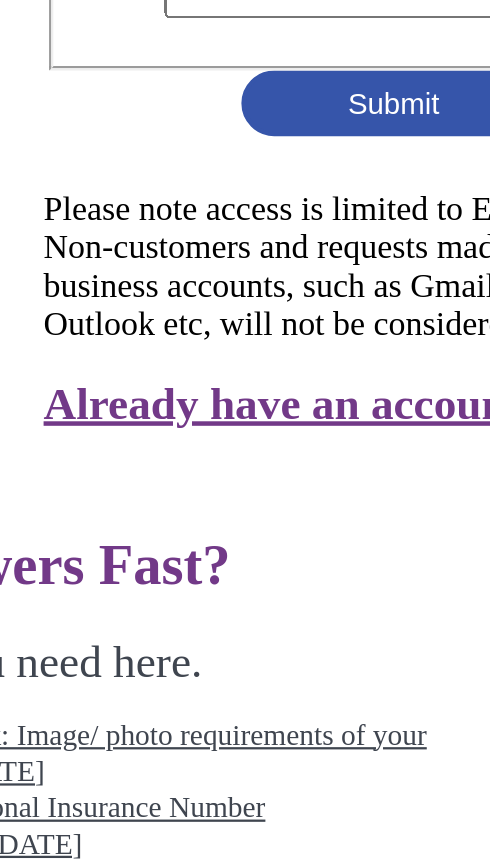 type on "[EMAIL]" 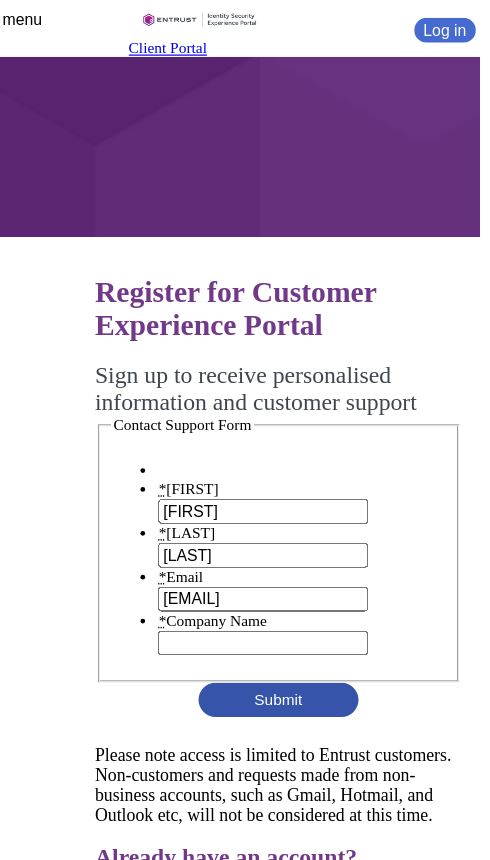 scroll, scrollTop: 122, scrollLeft: 0, axis: vertical 